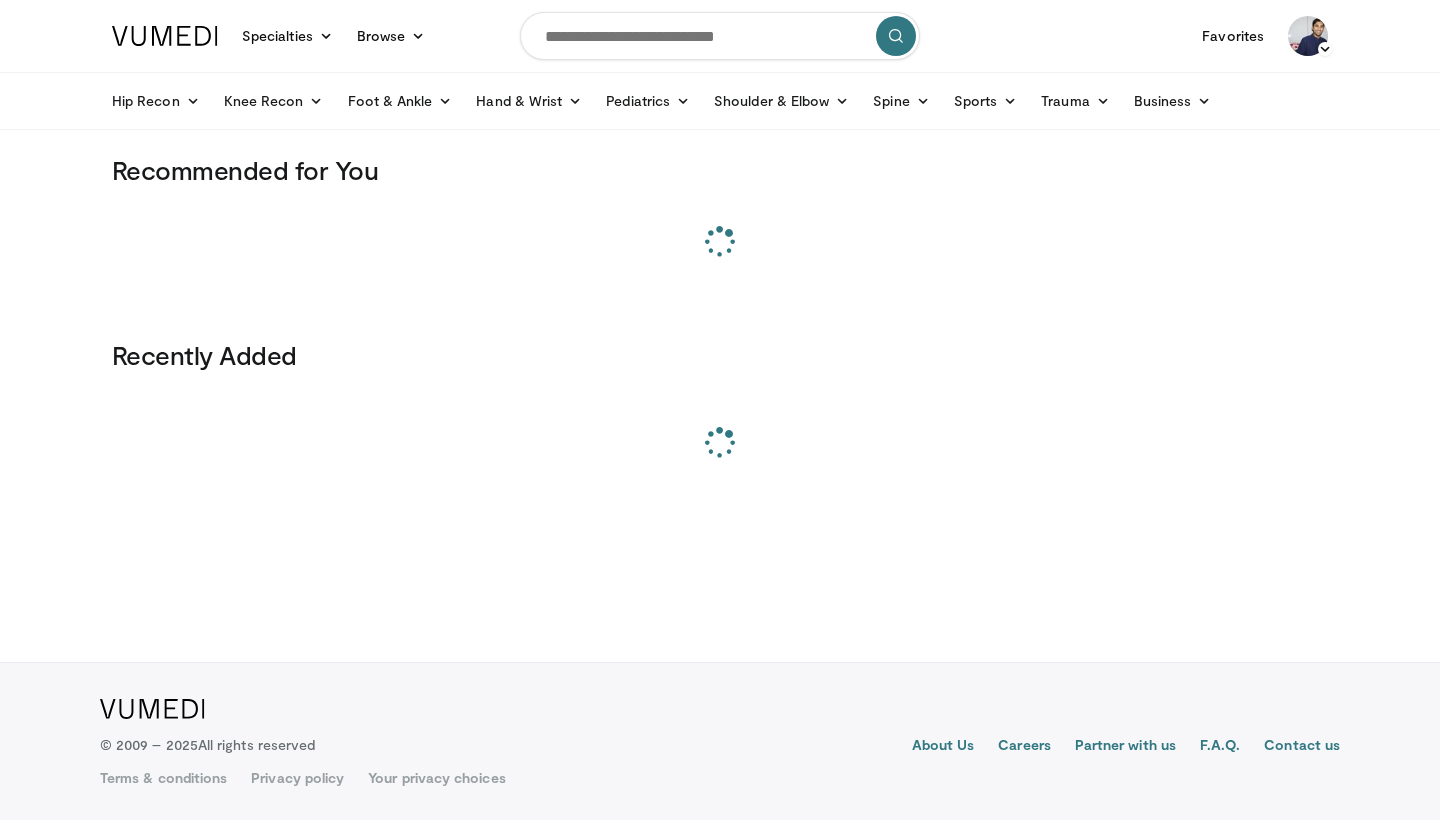 scroll, scrollTop: 0, scrollLeft: 0, axis: both 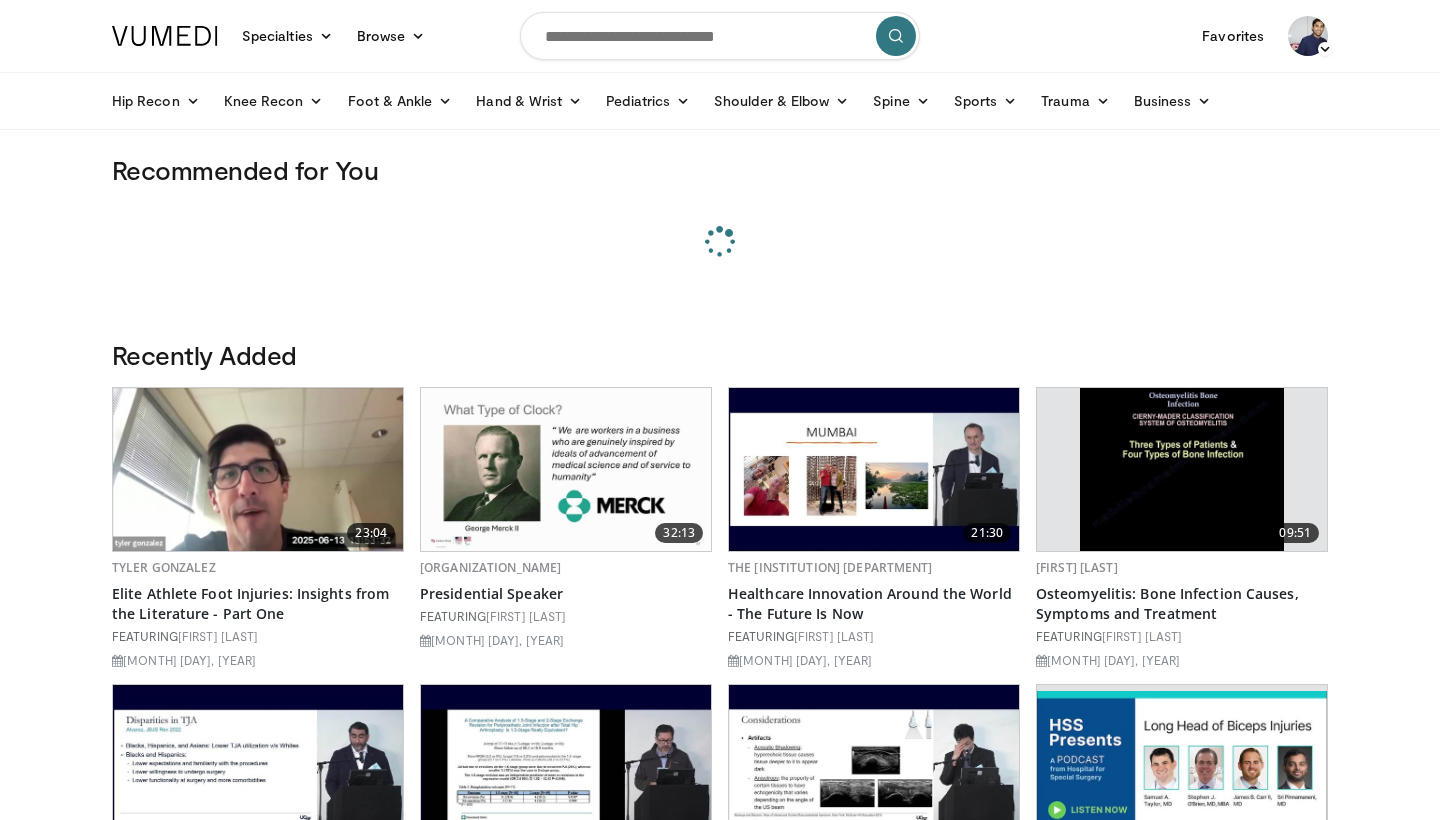 click at bounding box center [720, 36] 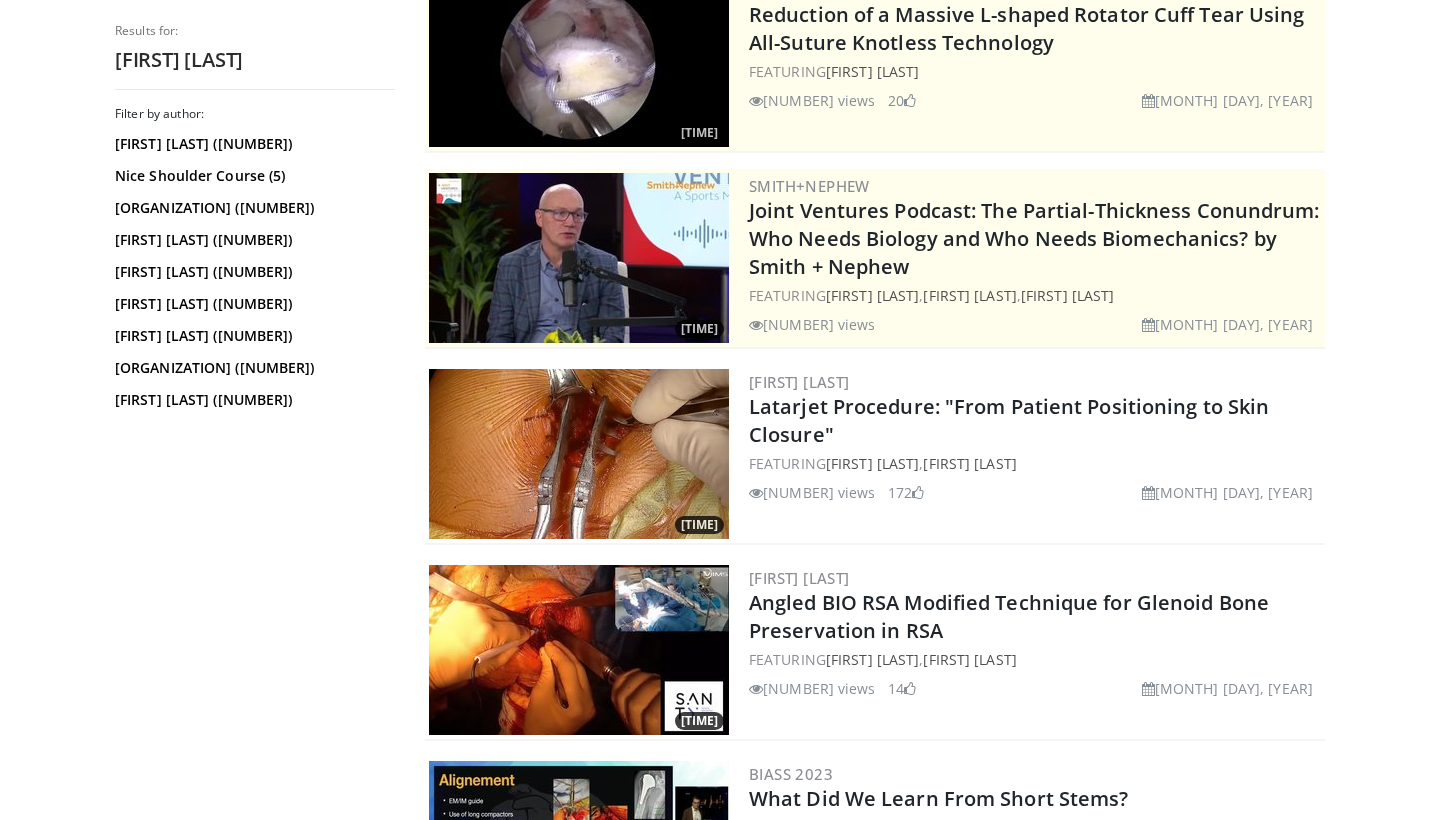 scroll, scrollTop: 251, scrollLeft: 0, axis: vertical 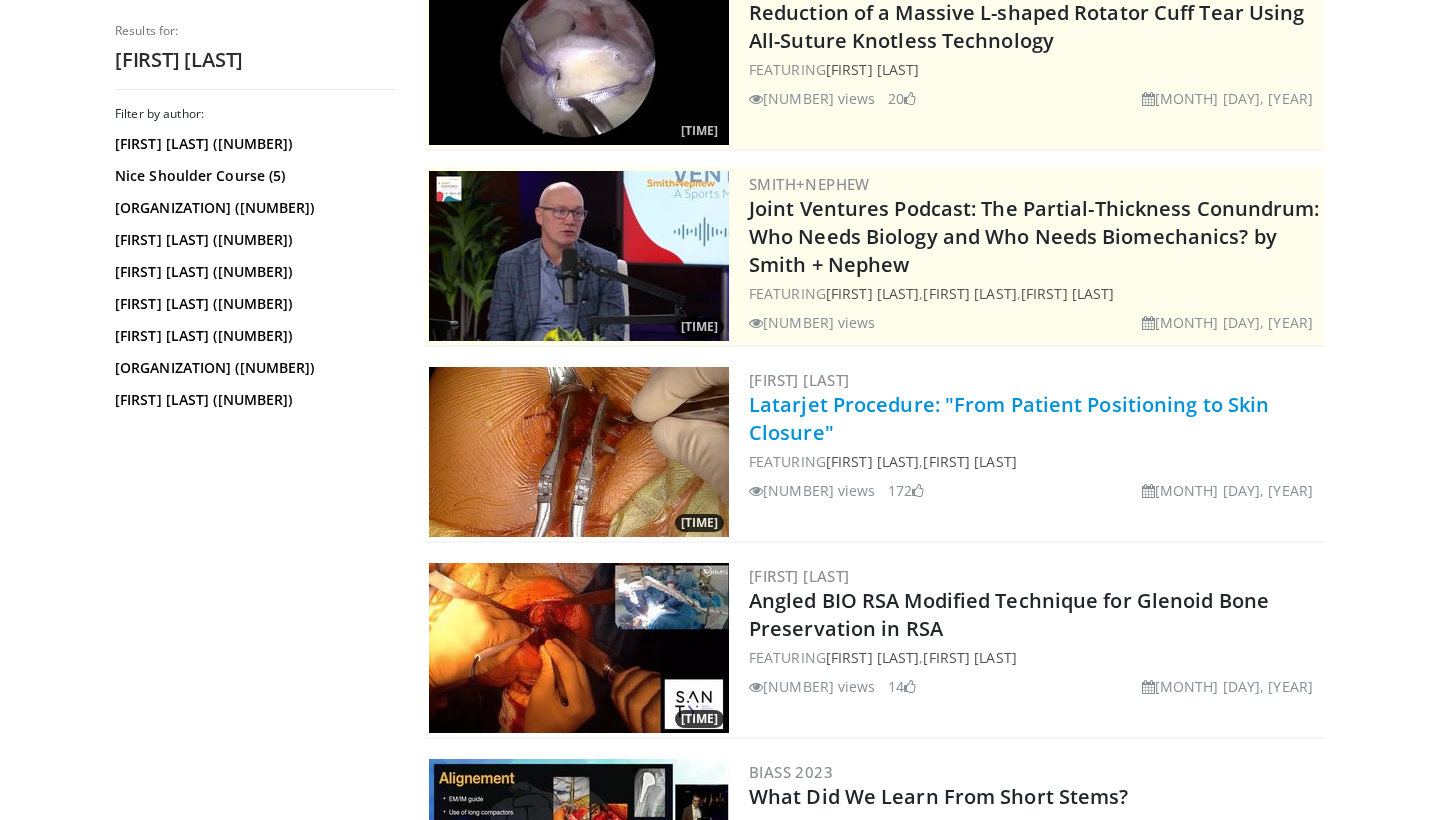 click on "Latarjet Procedure: "From Patient Positioning to Skin Closure"" at bounding box center (1009, 418) 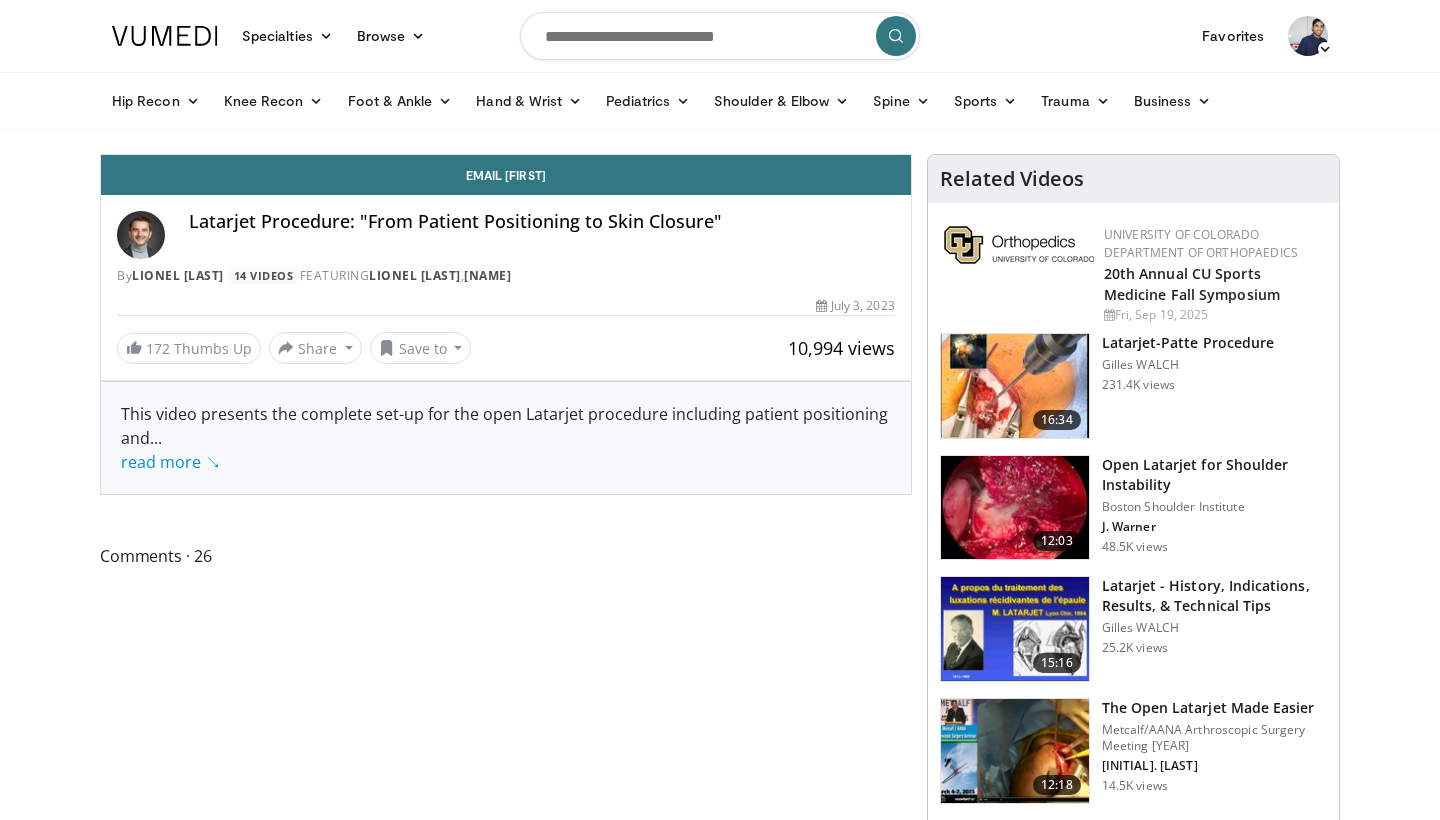 scroll, scrollTop: 0, scrollLeft: 0, axis: both 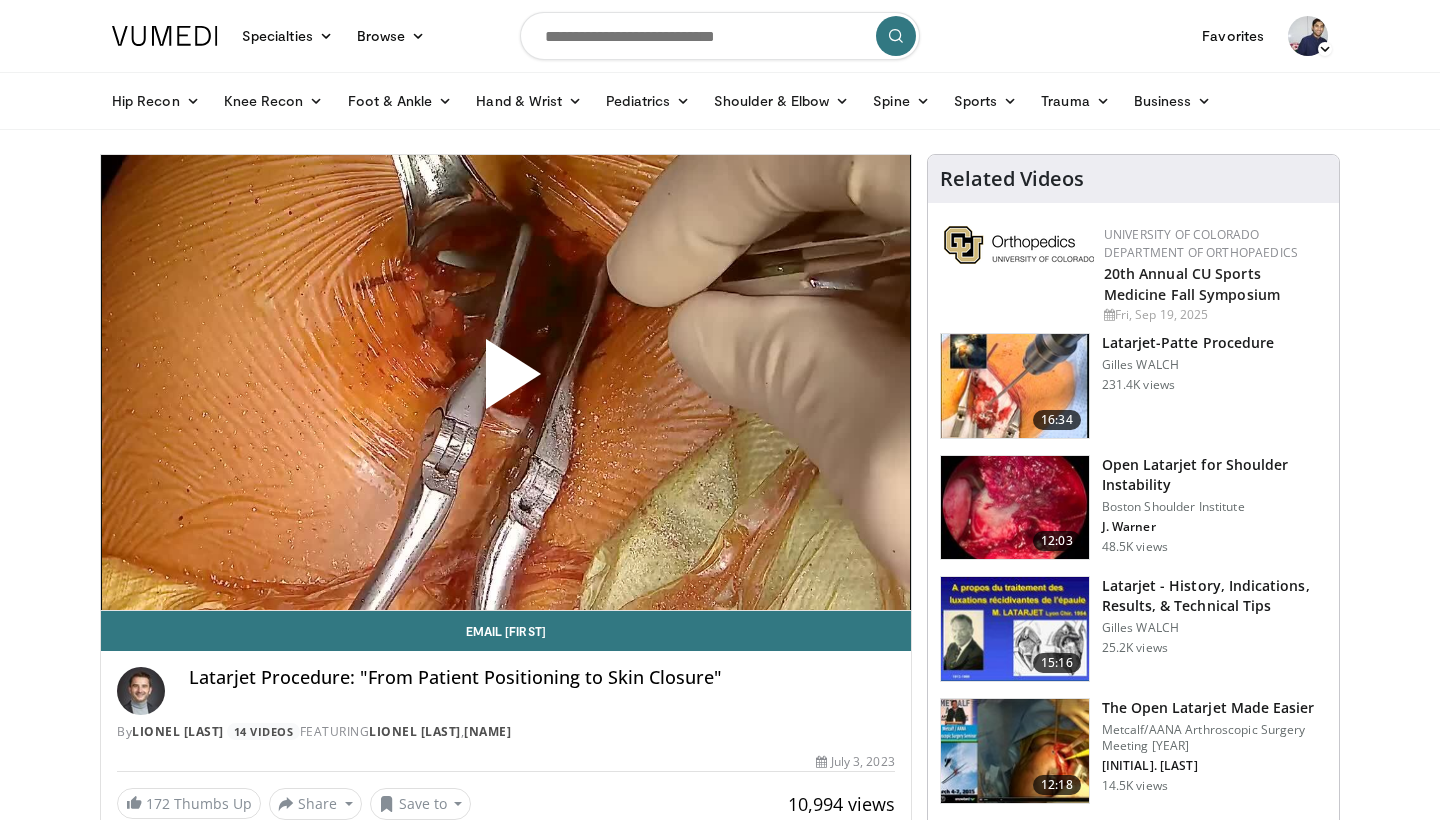 click at bounding box center [506, 382] 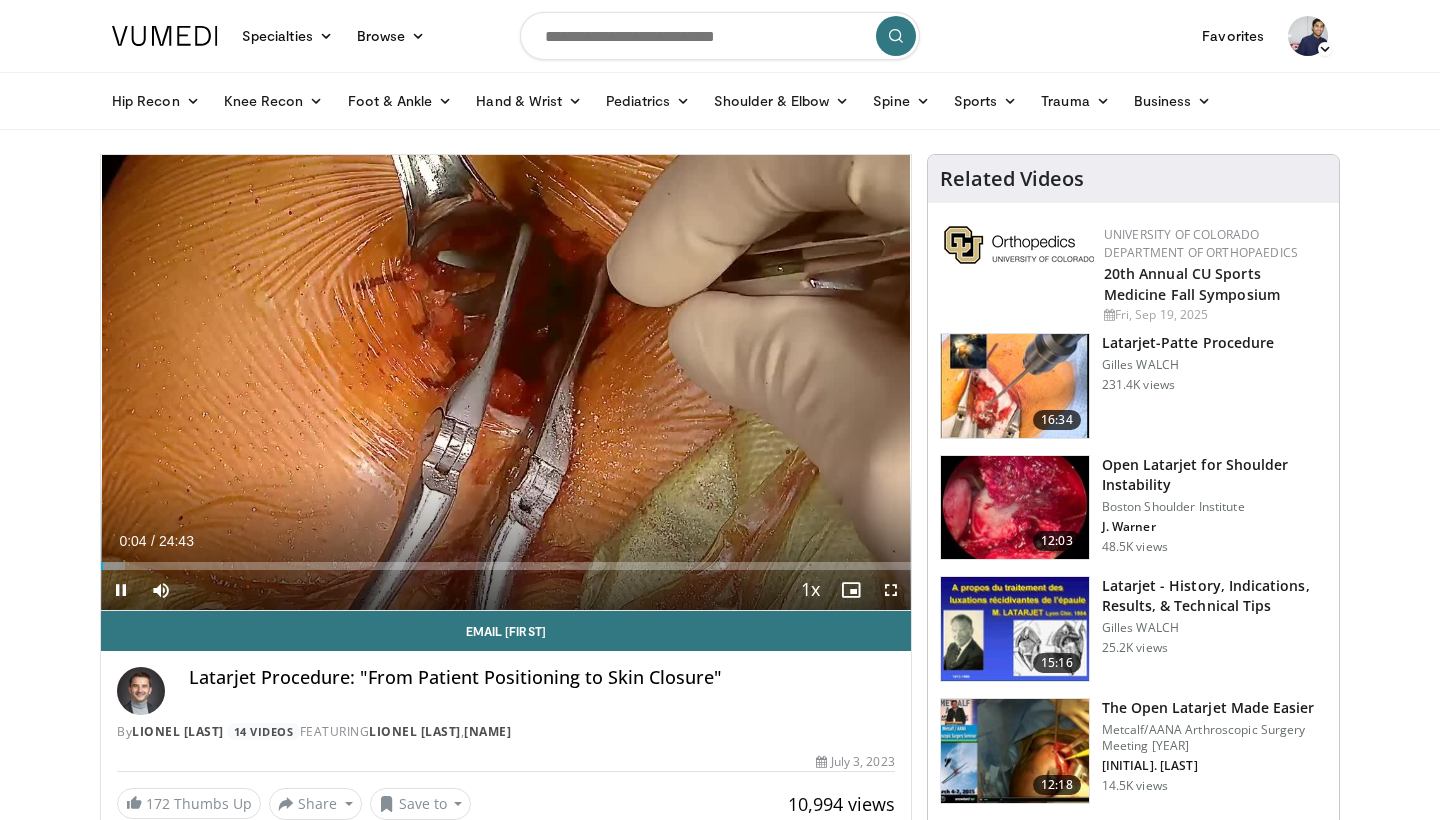 click at bounding box center (891, 590) 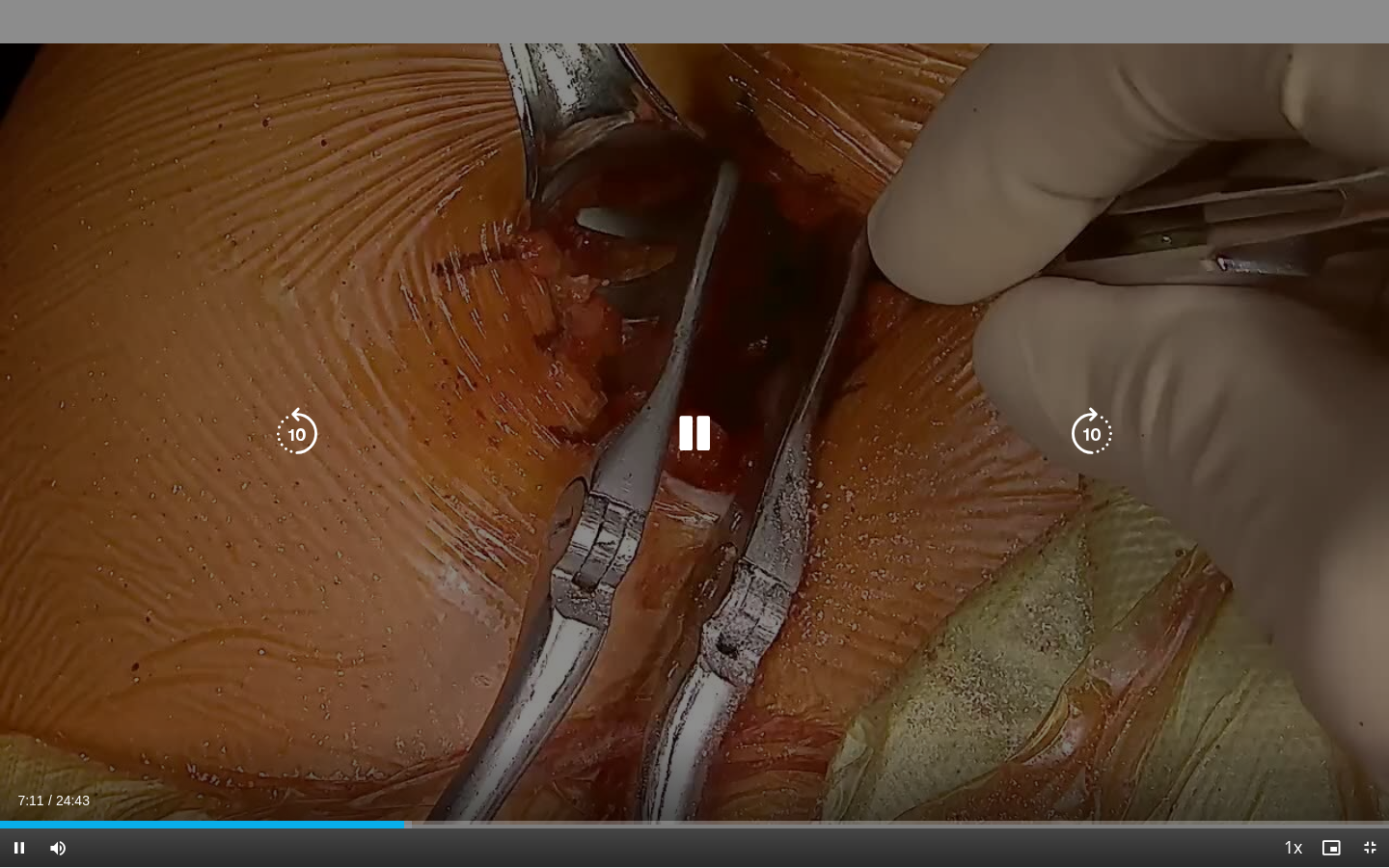 click at bounding box center (297, 434) 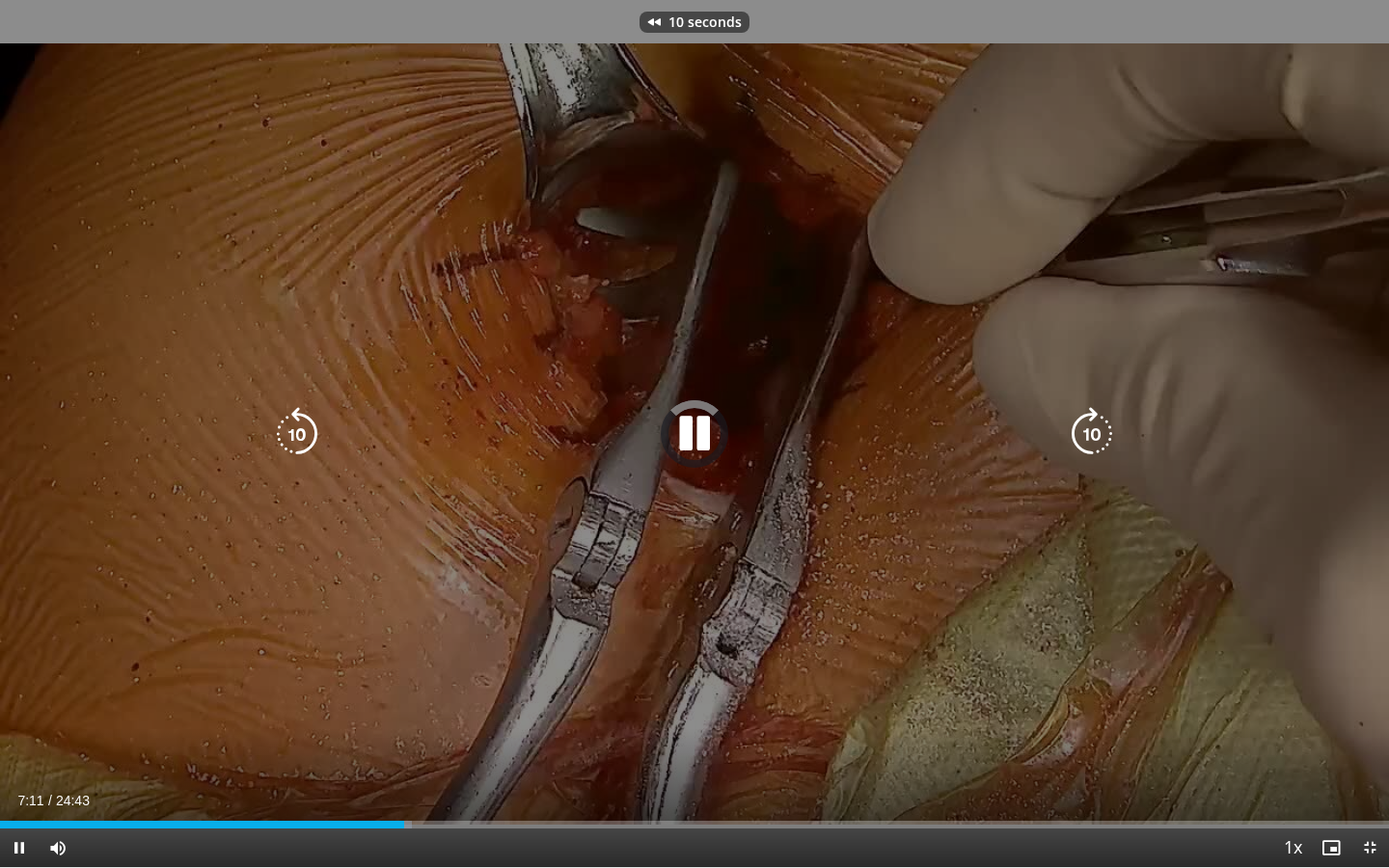 click at bounding box center [297, 434] 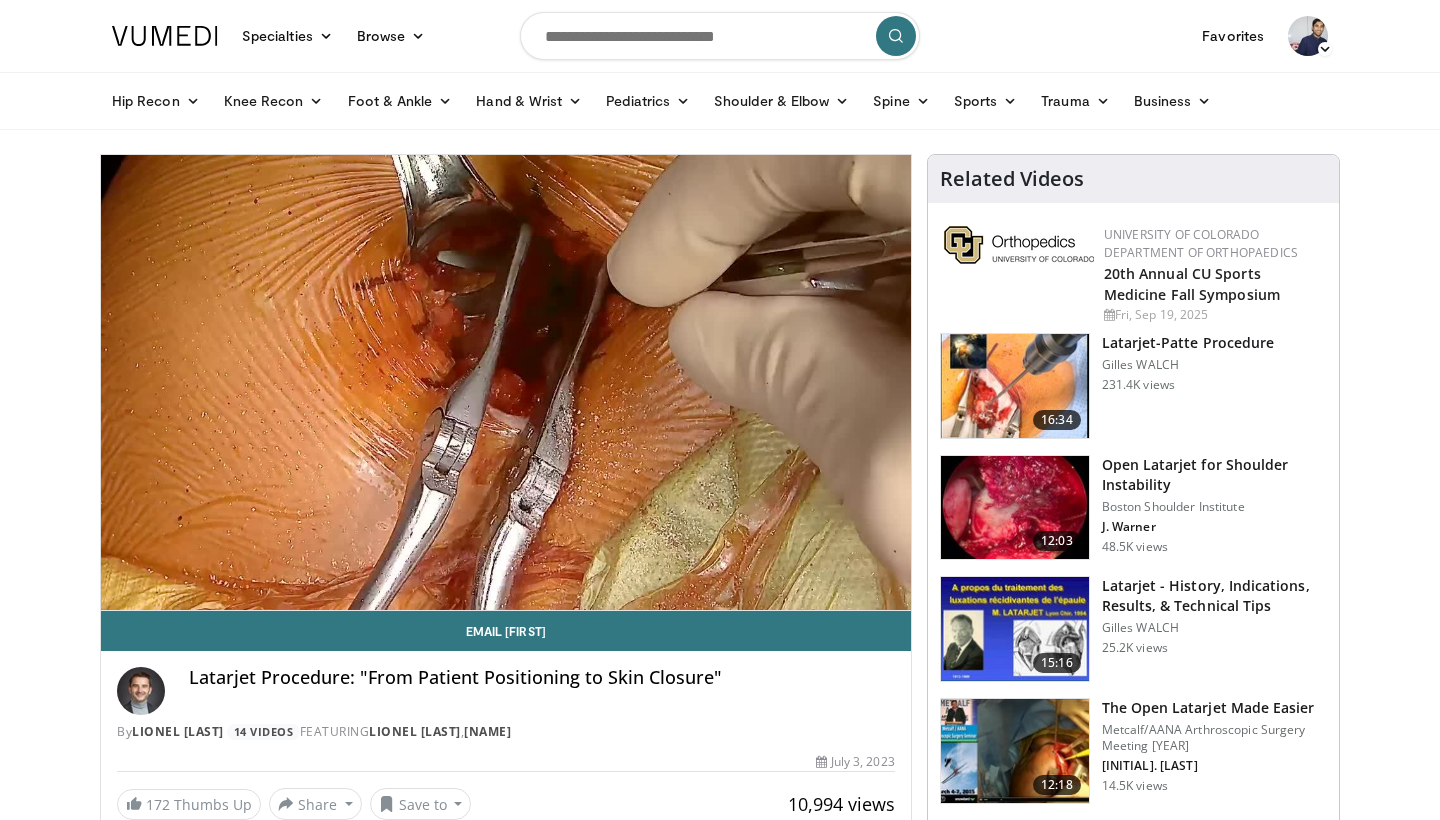 scroll, scrollTop: 0, scrollLeft: 0, axis: both 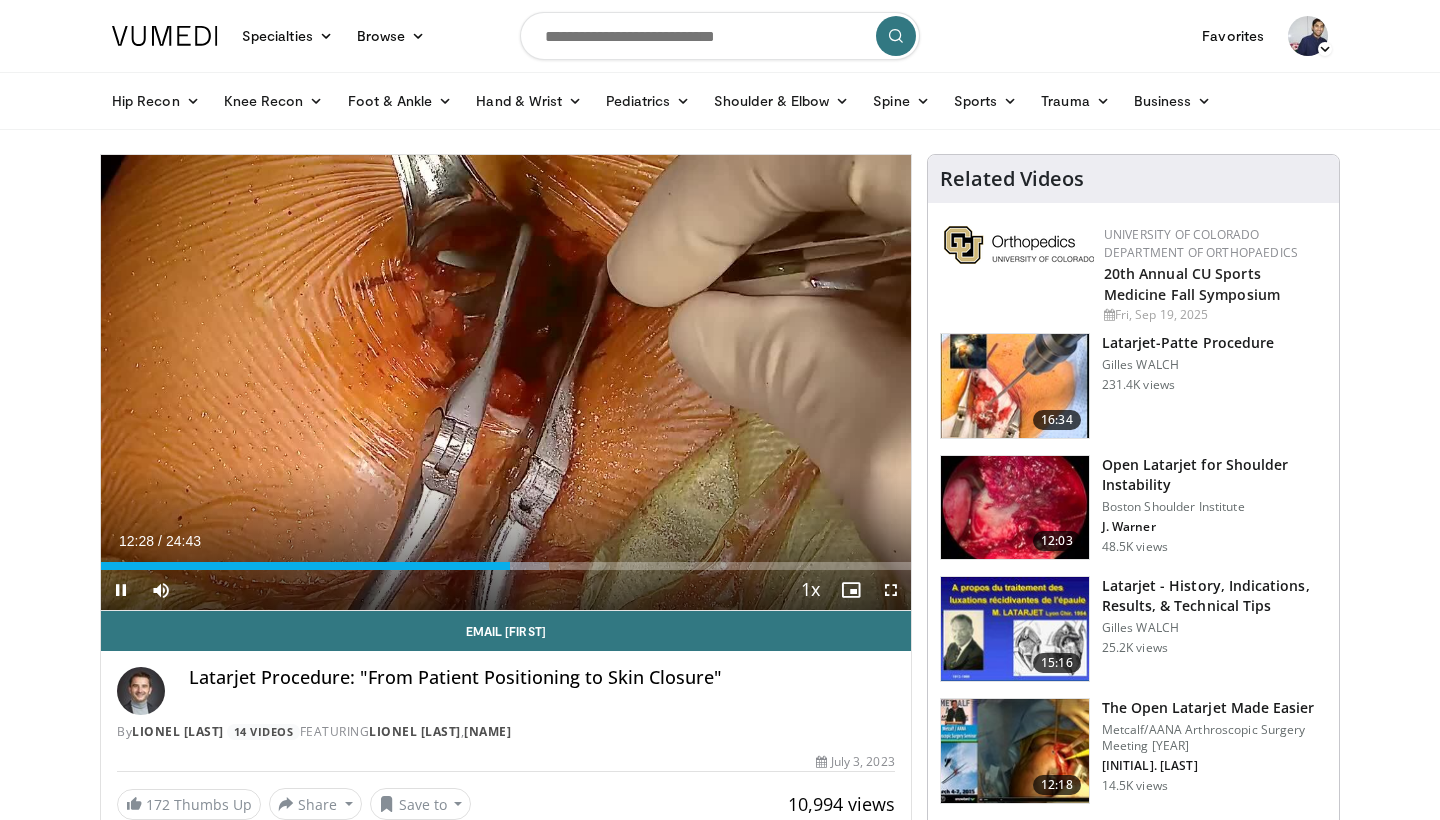 click at bounding box center [891, 590] 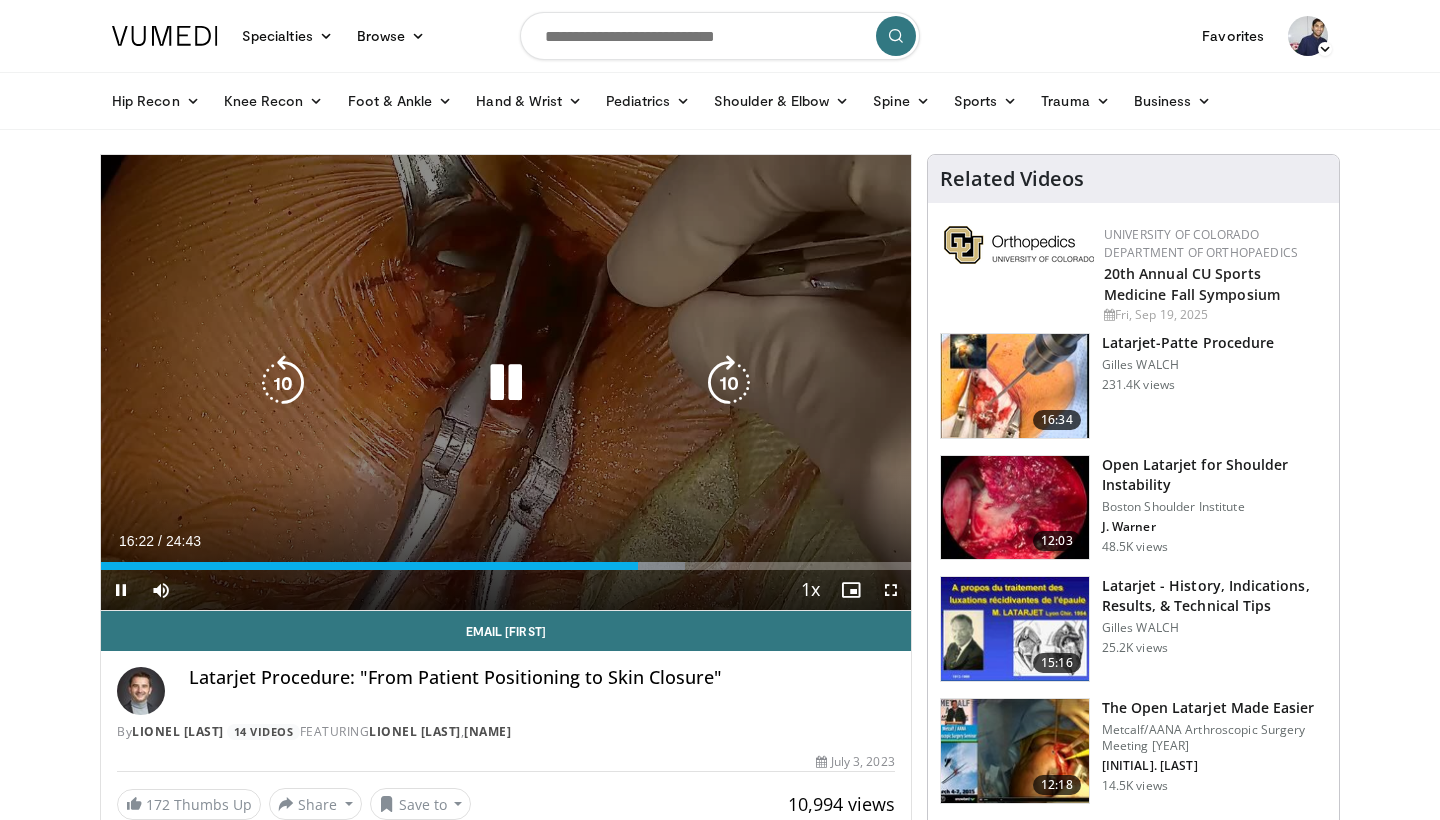 click at bounding box center (506, 383) 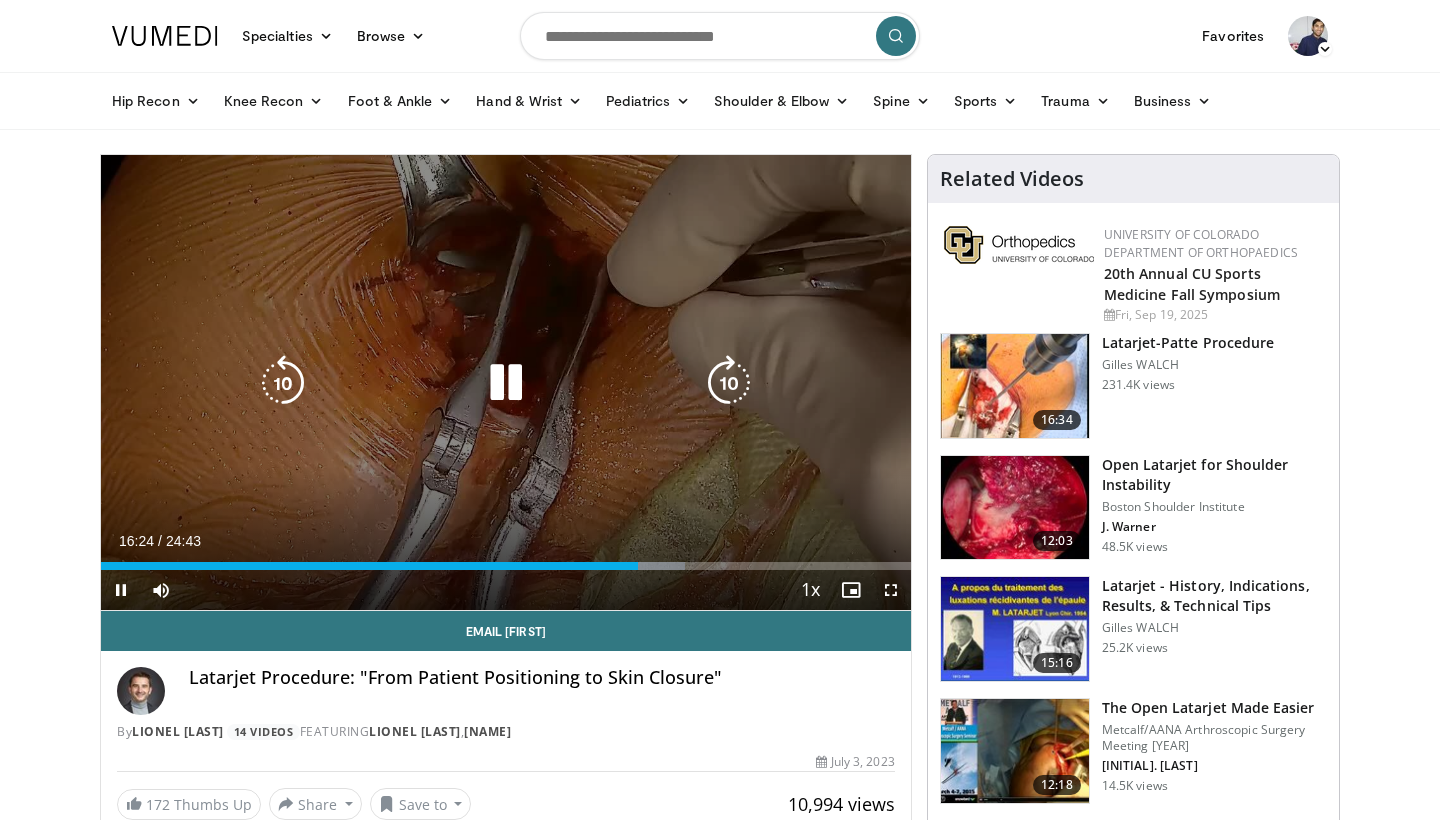 click at bounding box center (506, 383) 